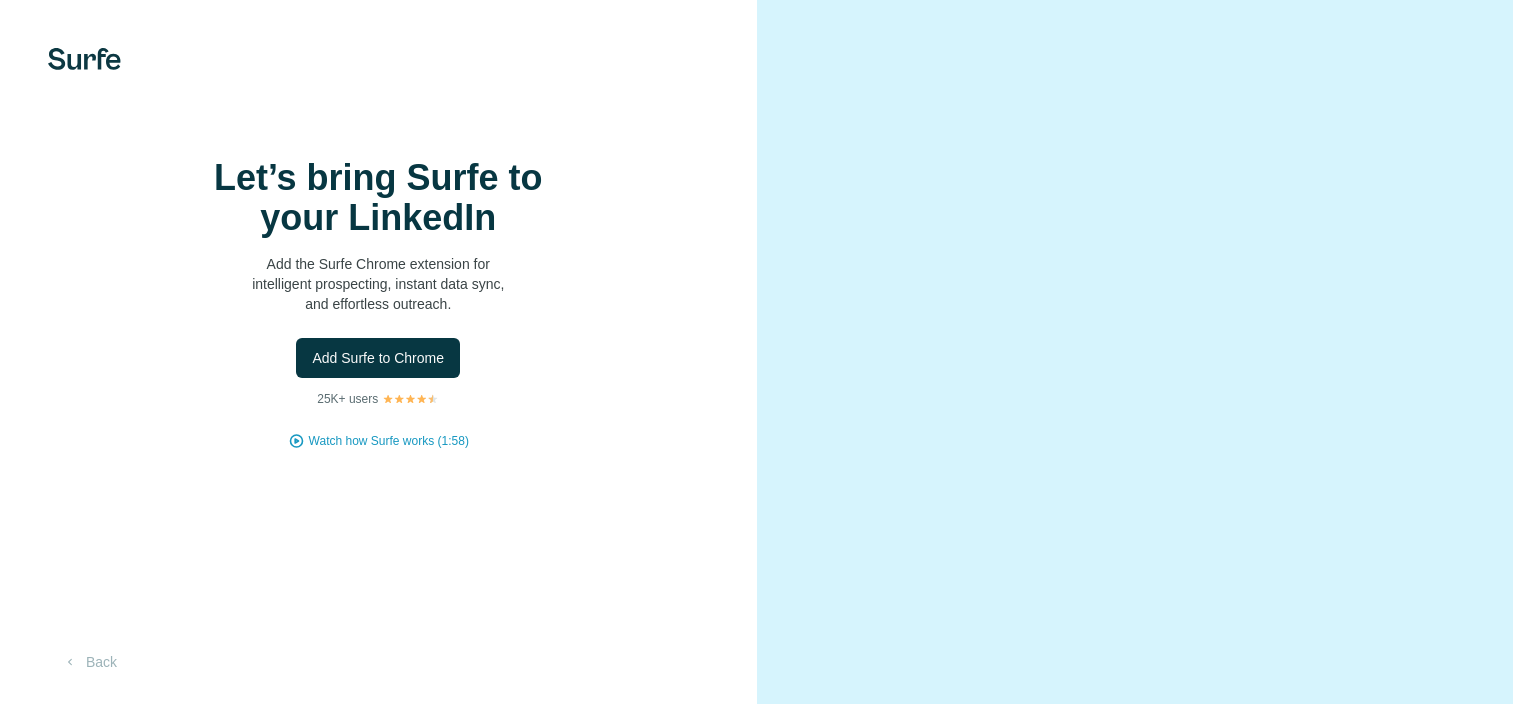 scroll, scrollTop: 0, scrollLeft: 0, axis: both 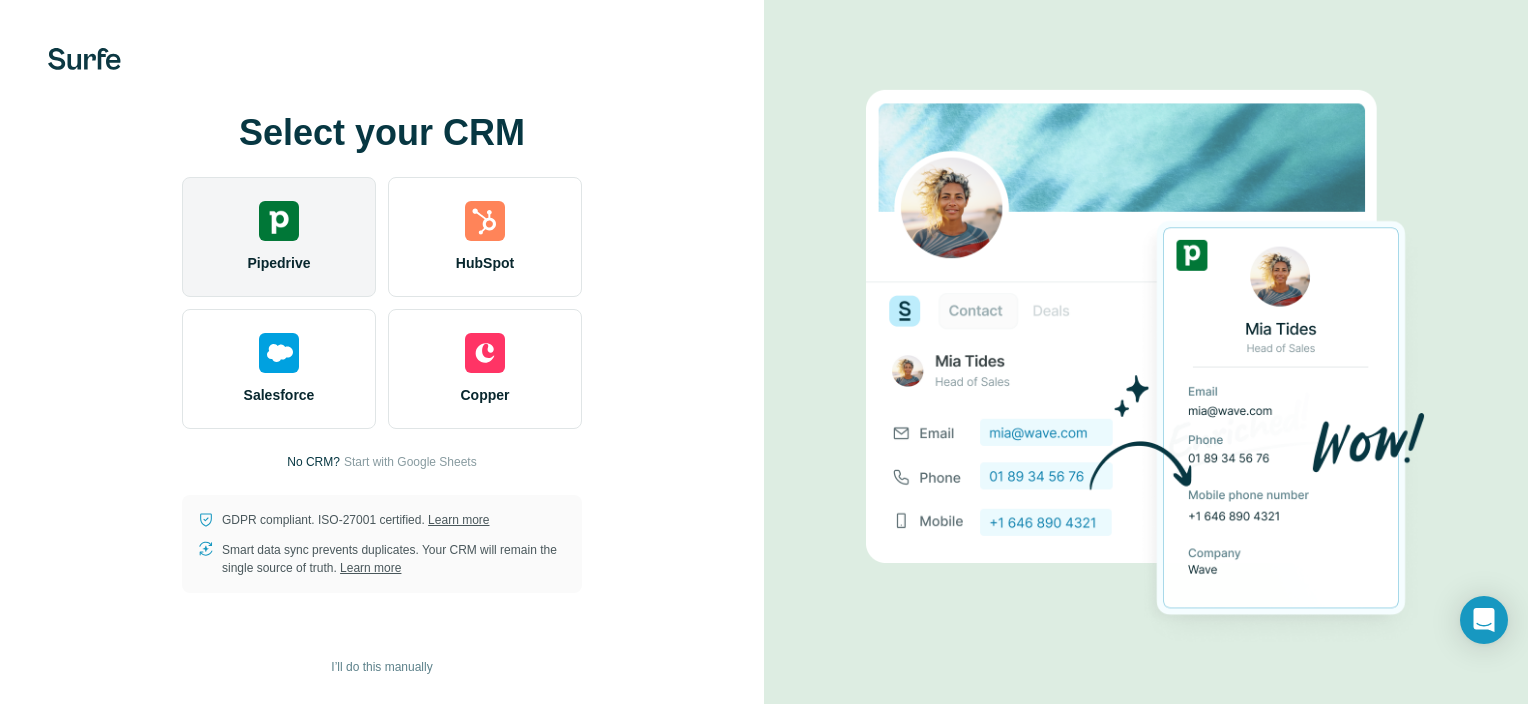 click on "Pipedrive" at bounding box center (279, 237) 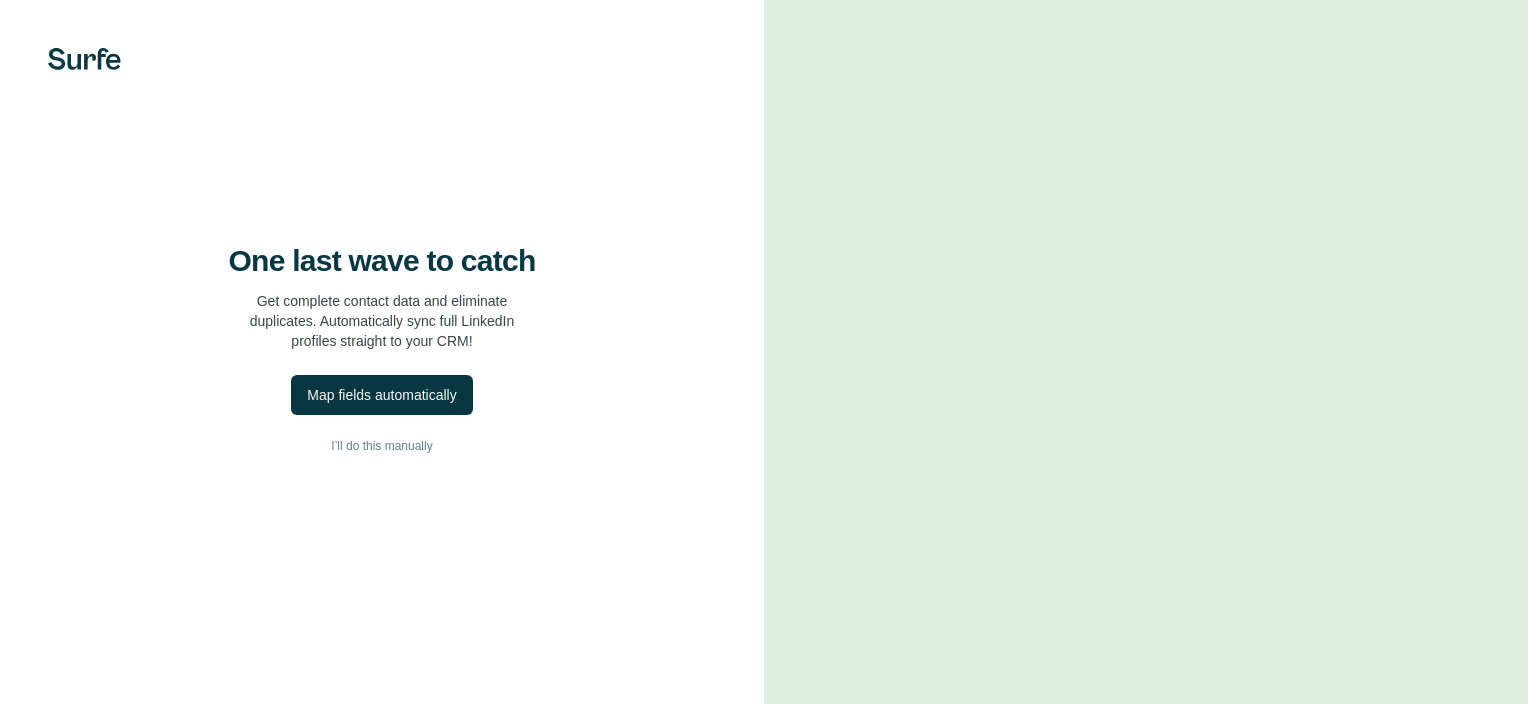 scroll, scrollTop: 0, scrollLeft: 0, axis: both 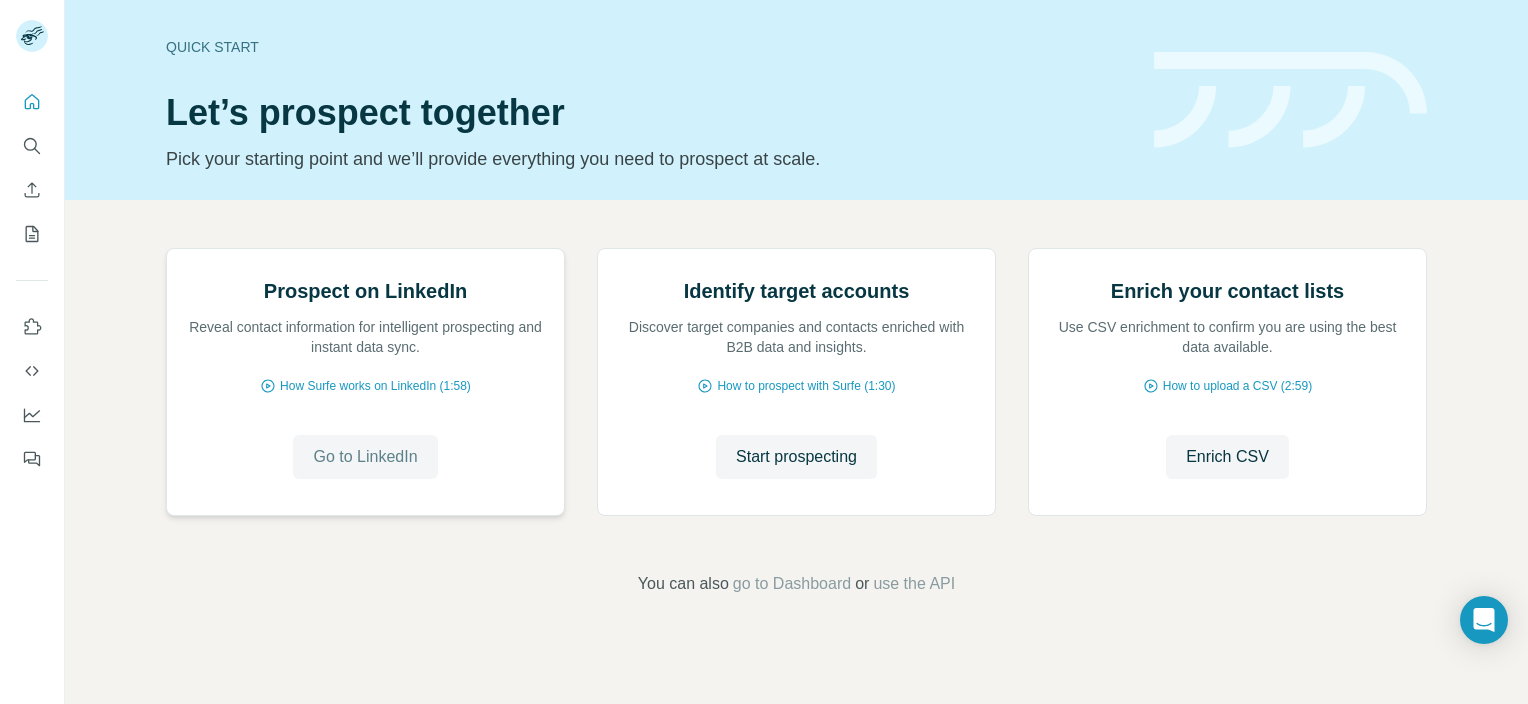 click on "Go to LinkedIn" at bounding box center (365, 457) 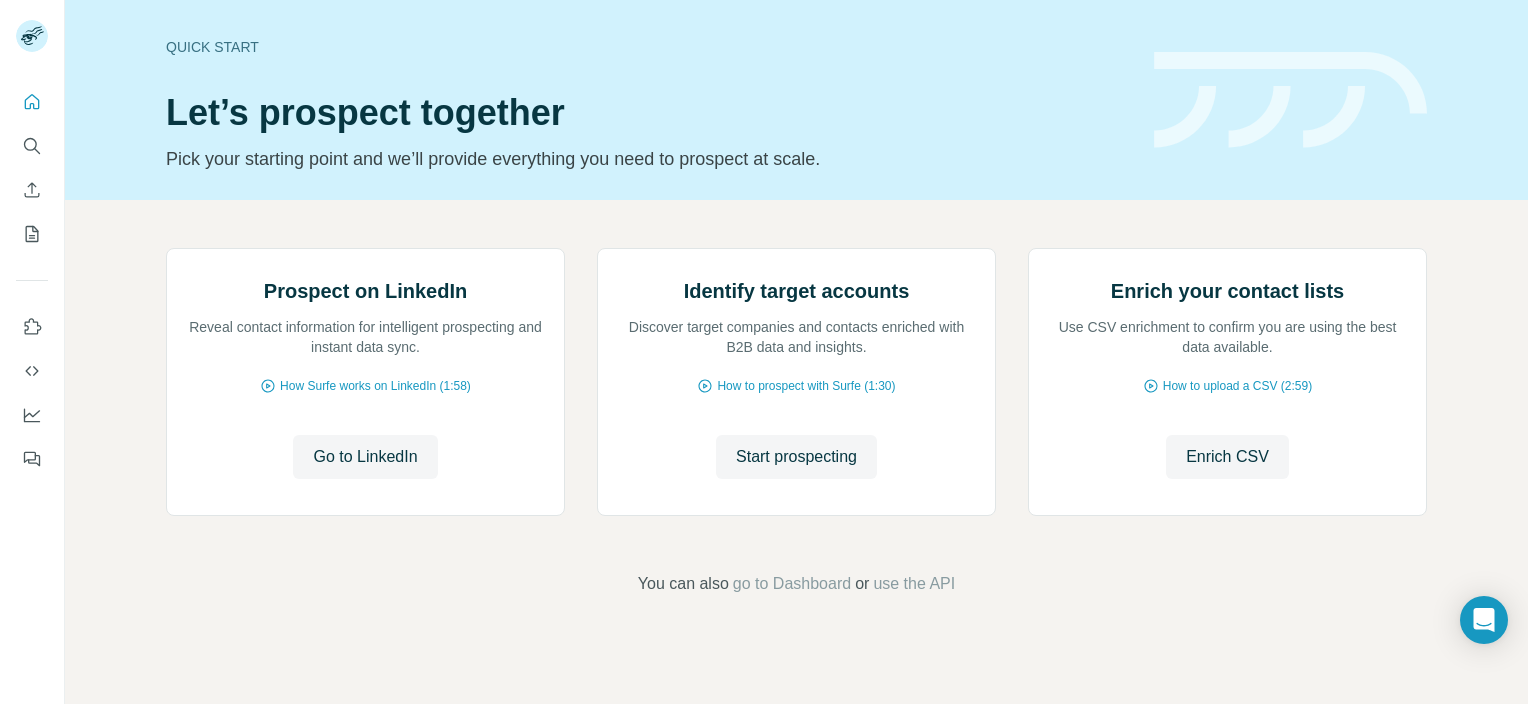 scroll, scrollTop: 160, scrollLeft: 0, axis: vertical 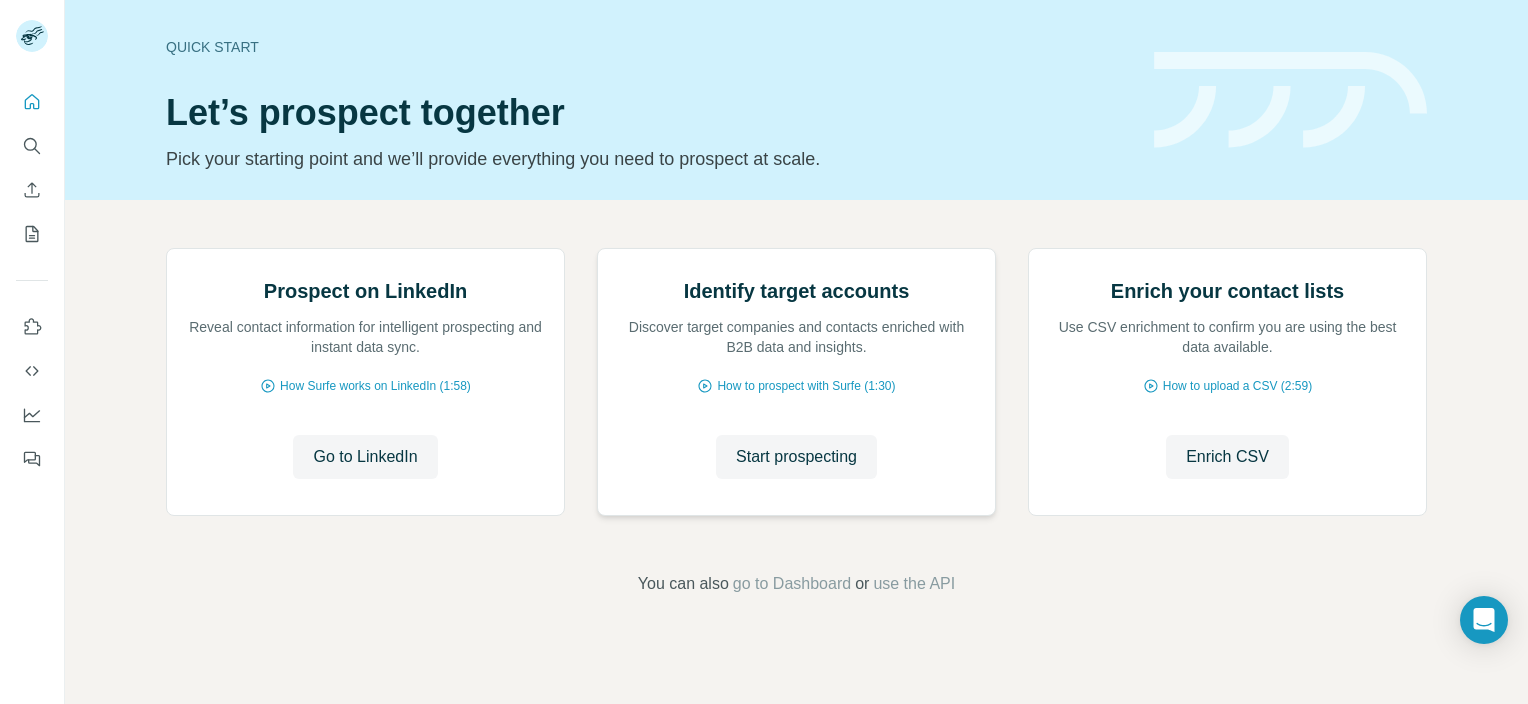 type 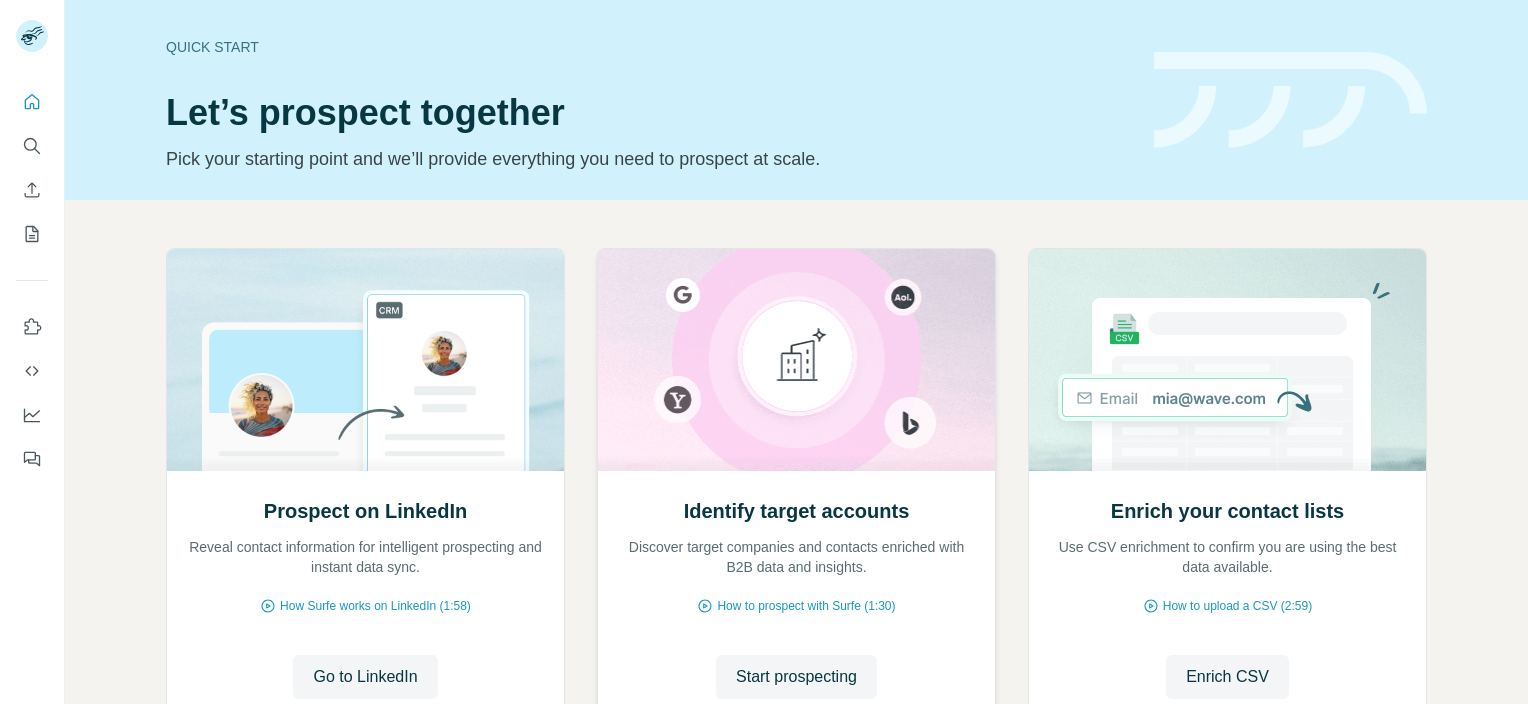 scroll, scrollTop: 0, scrollLeft: 0, axis: both 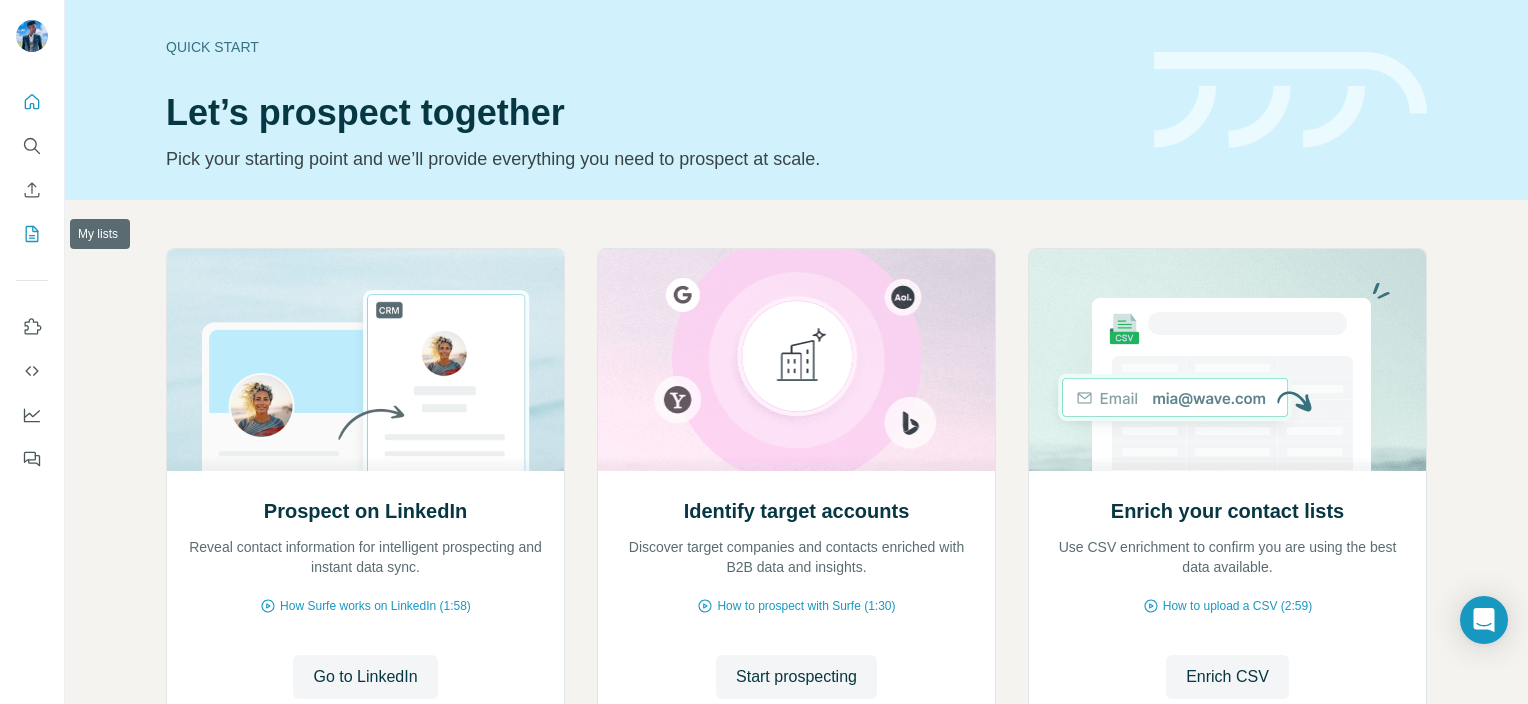 click at bounding box center [32, 234] 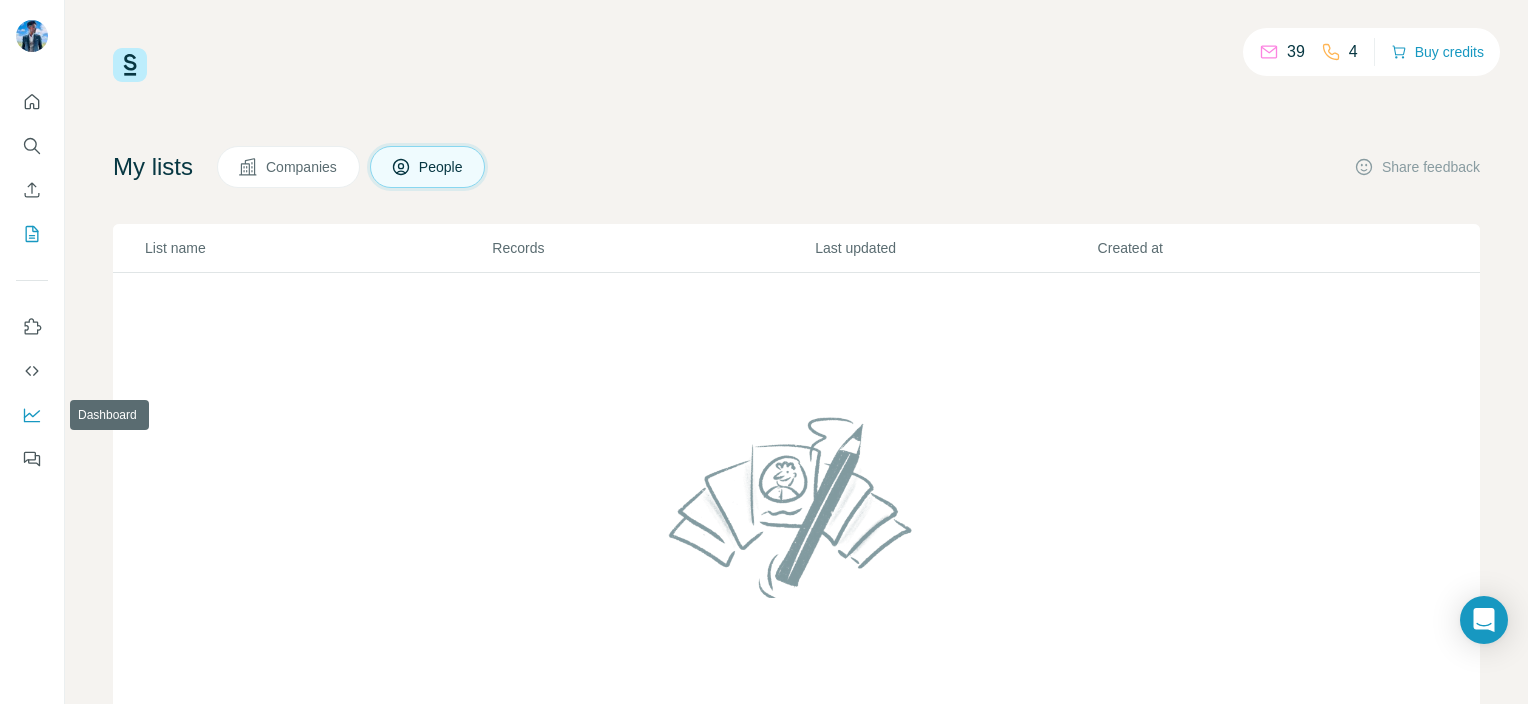 click 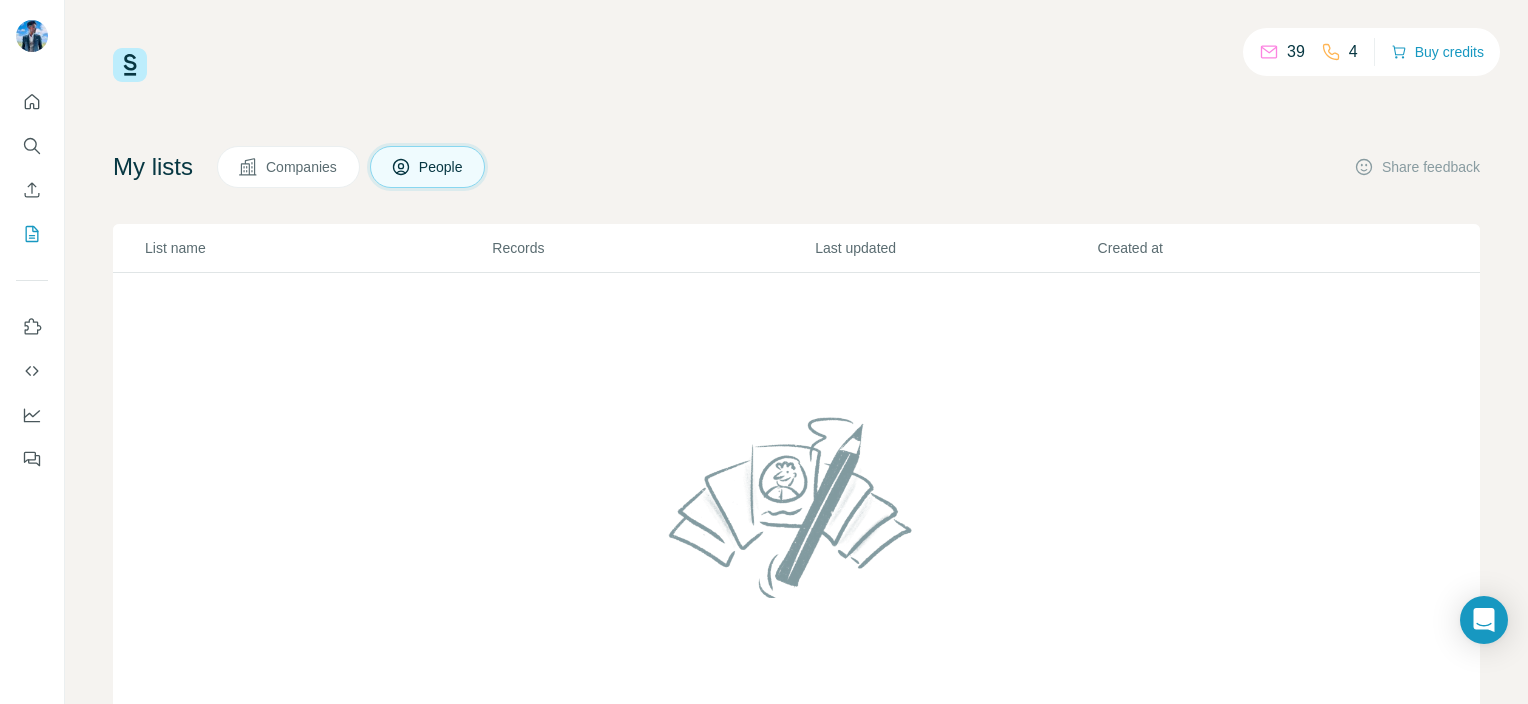 click on "Companies" at bounding box center (288, 167) 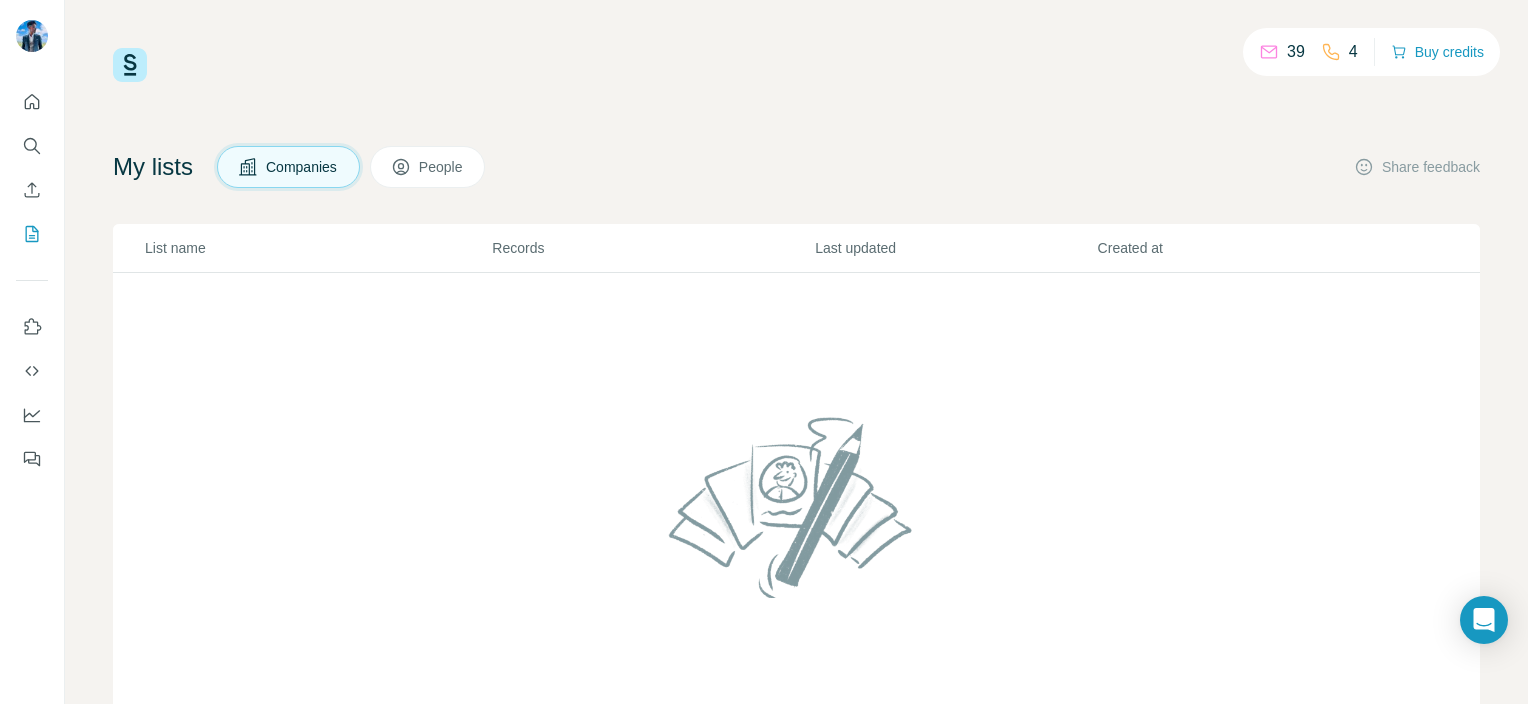 click 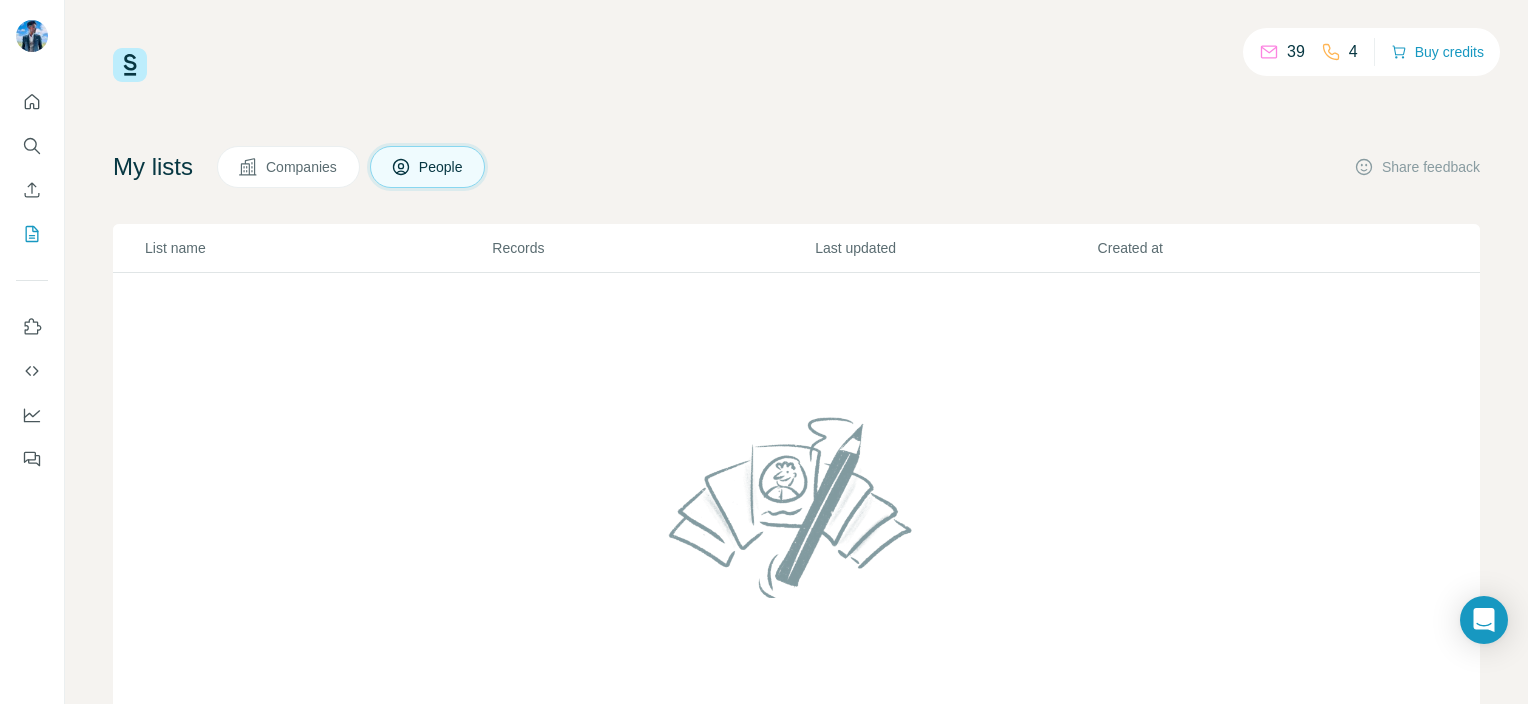 type 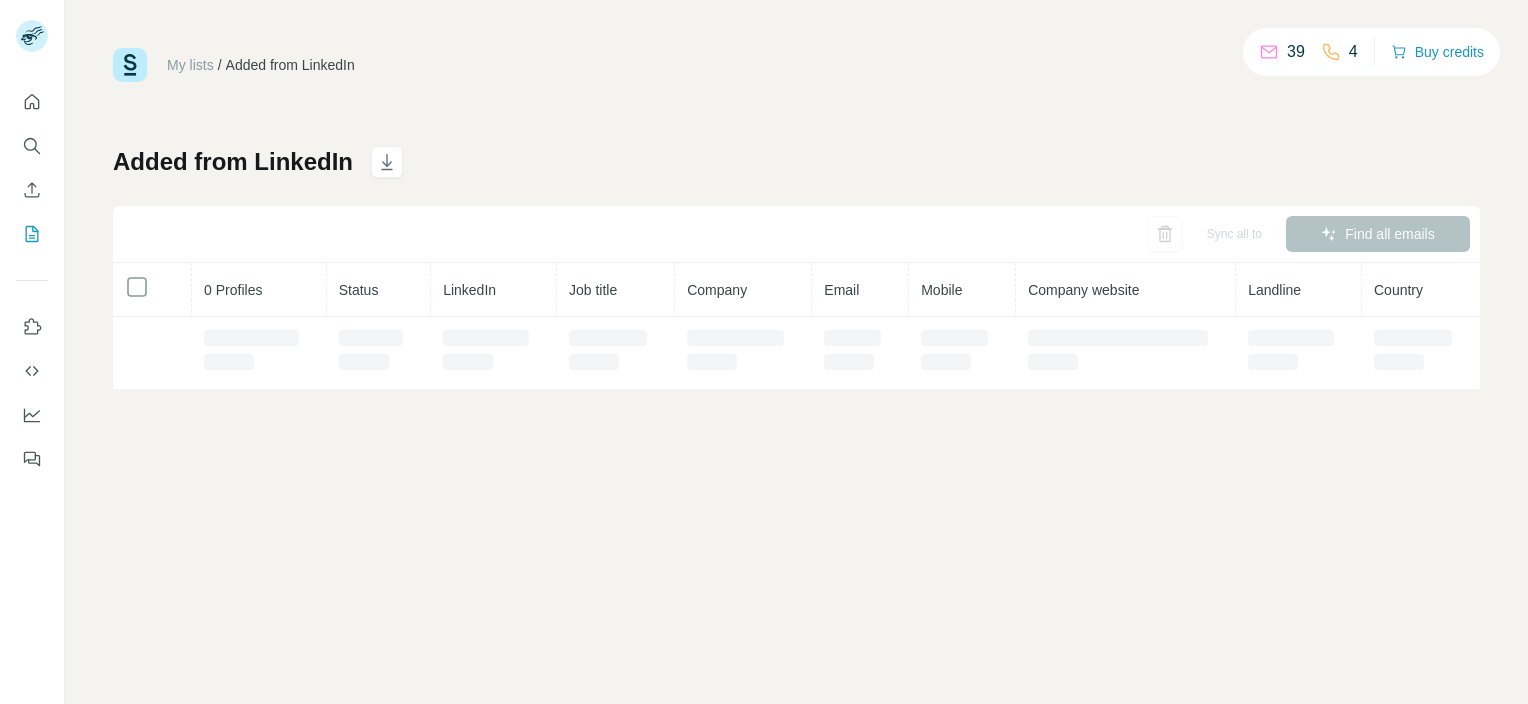 scroll, scrollTop: 0, scrollLeft: 0, axis: both 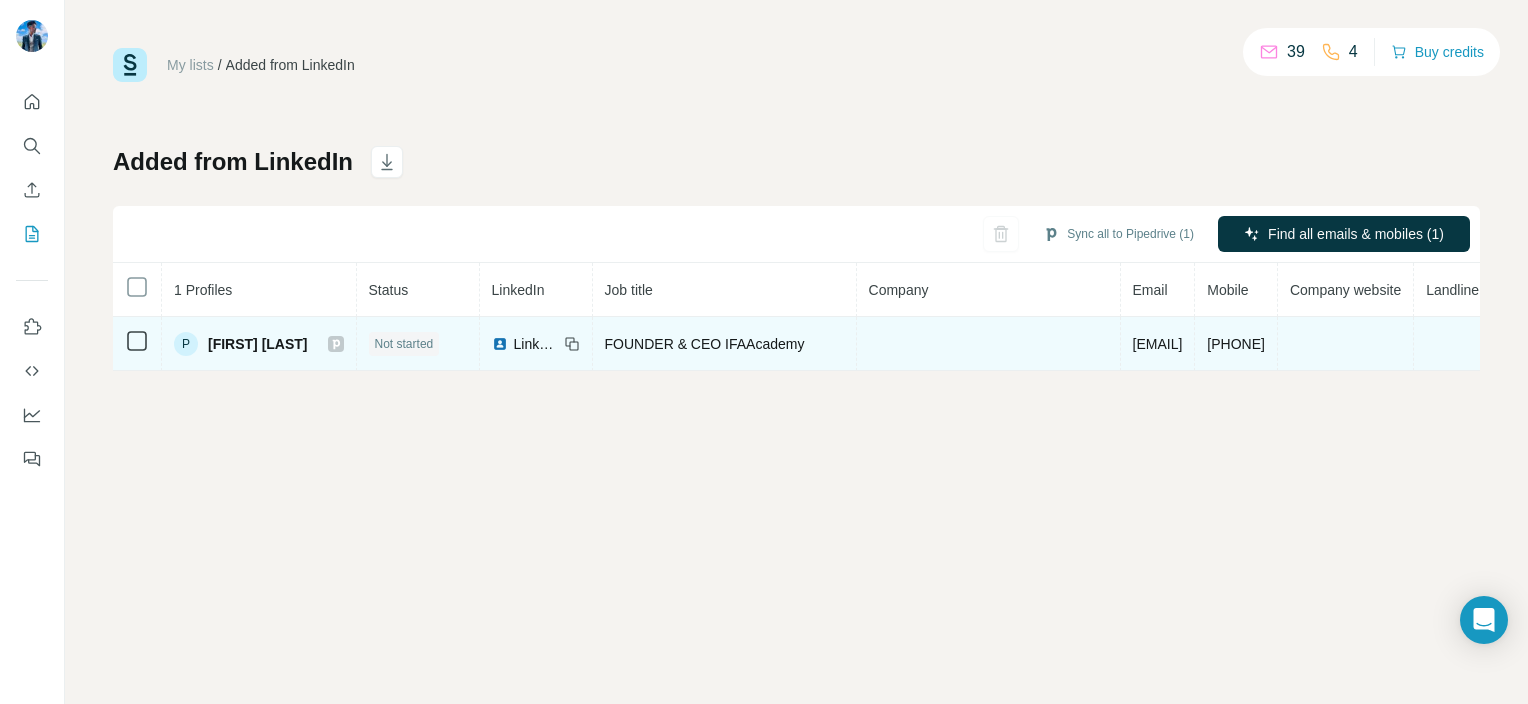 click on "[FIRST] [LAST]" at bounding box center (258, 344) 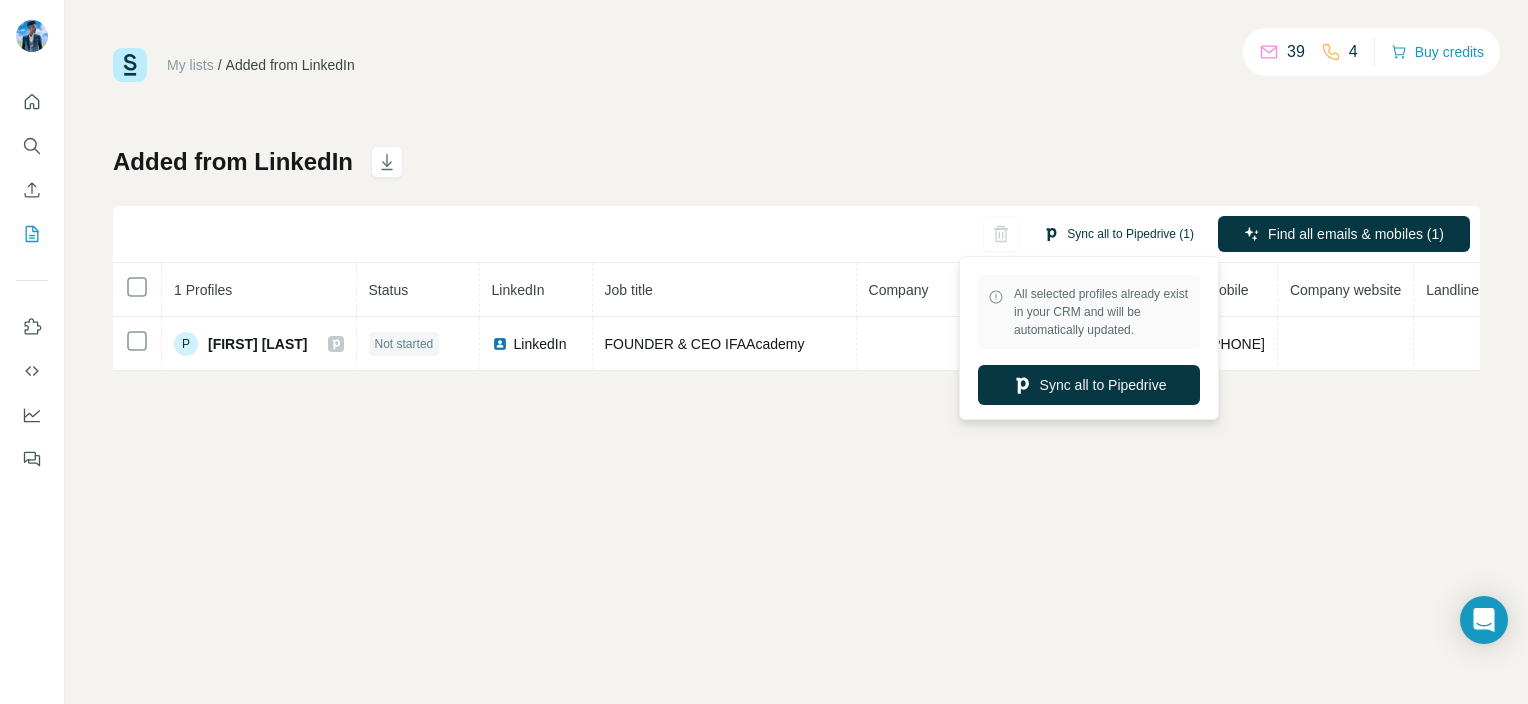 click on "Sync all to Pipedrive (1)" at bounding box center (1118, 234) 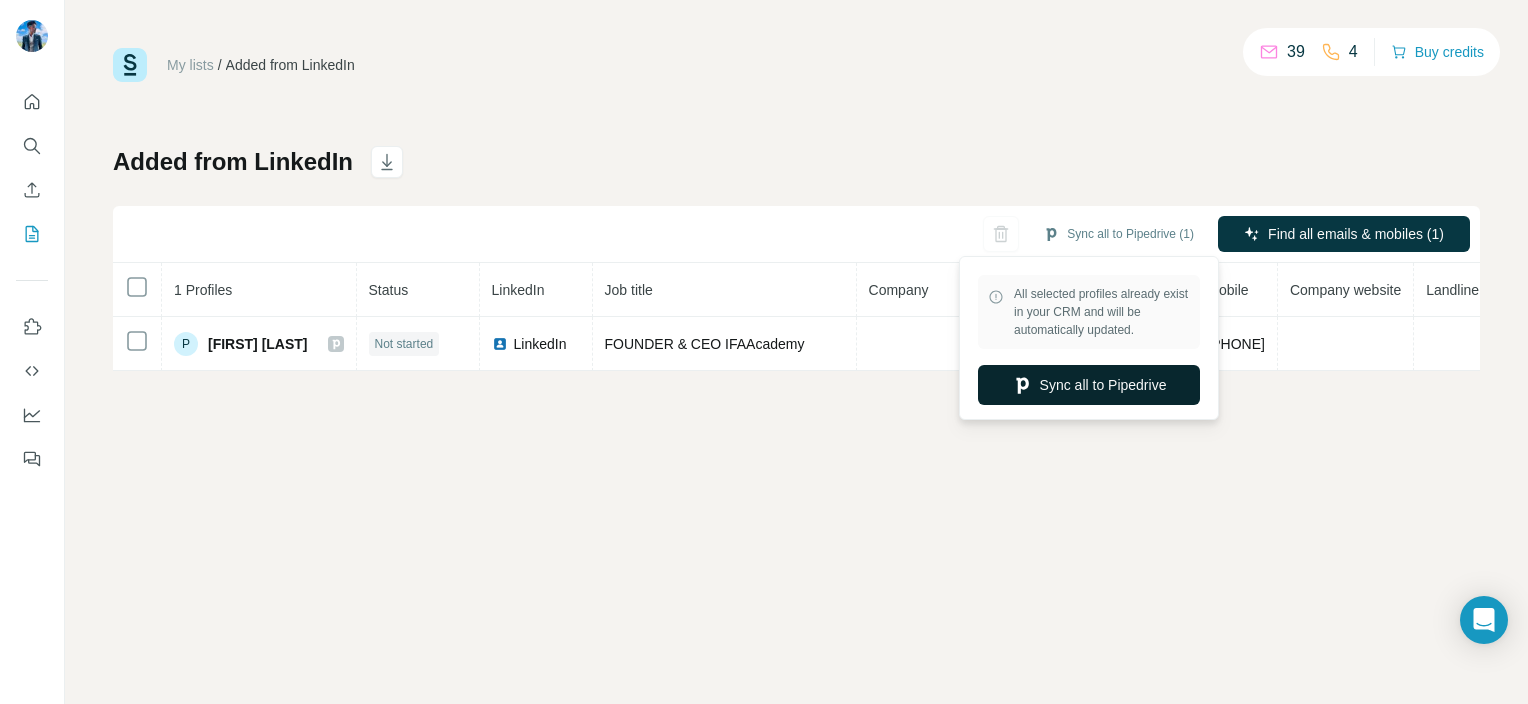 click on "Sync all to Pipedrive" at bounding box center (1089, 385) 